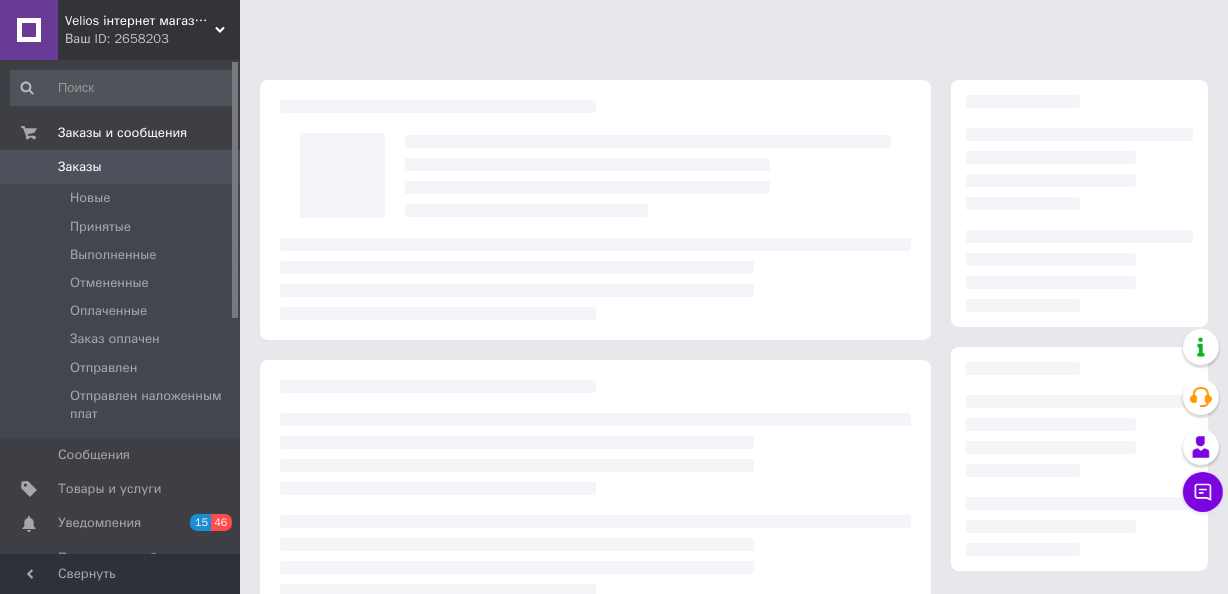 scroll, scrollTop: 320, scrollLeft: 0, axis: vertical 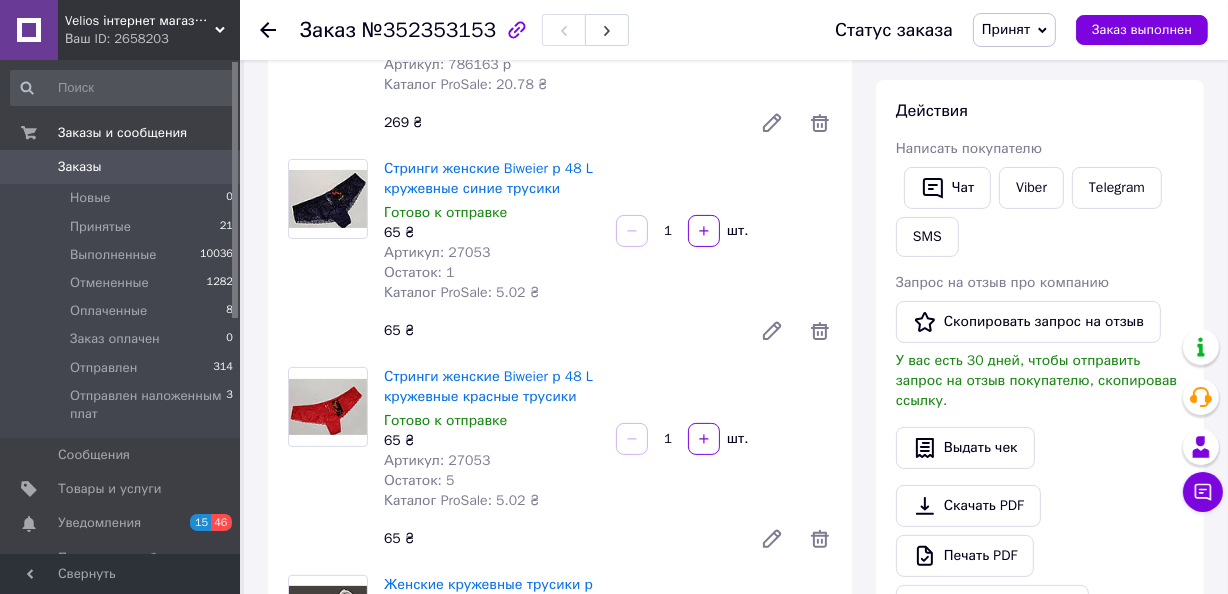click on "Принят" at bounding box center (1014, 30) 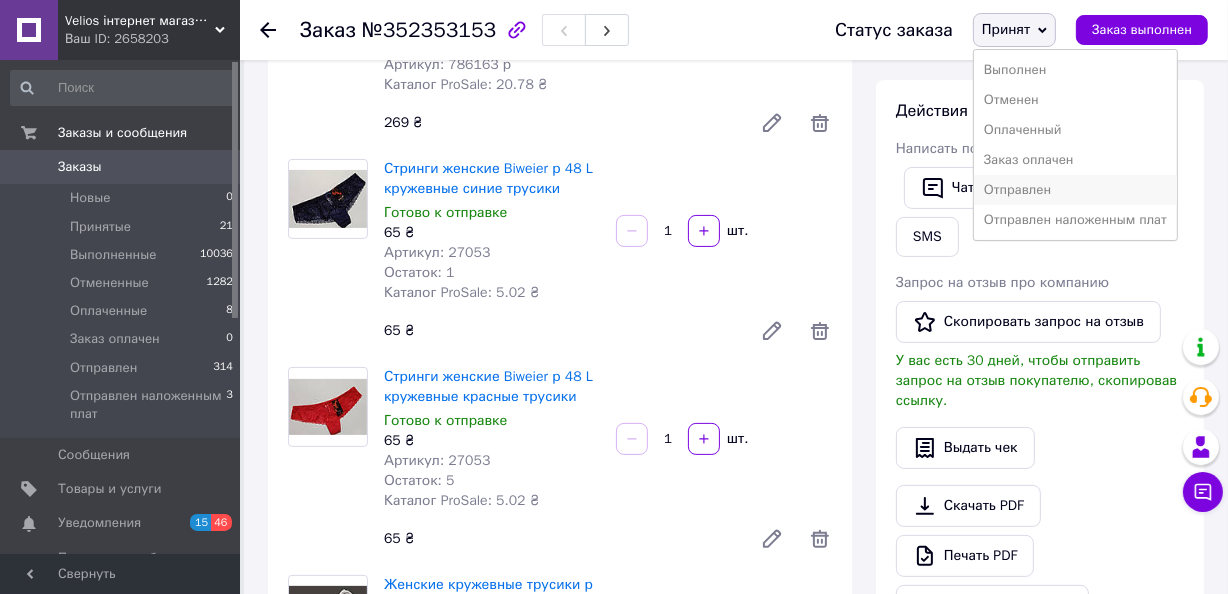 click on "Отправлен" at bounding box center [1075, 190] 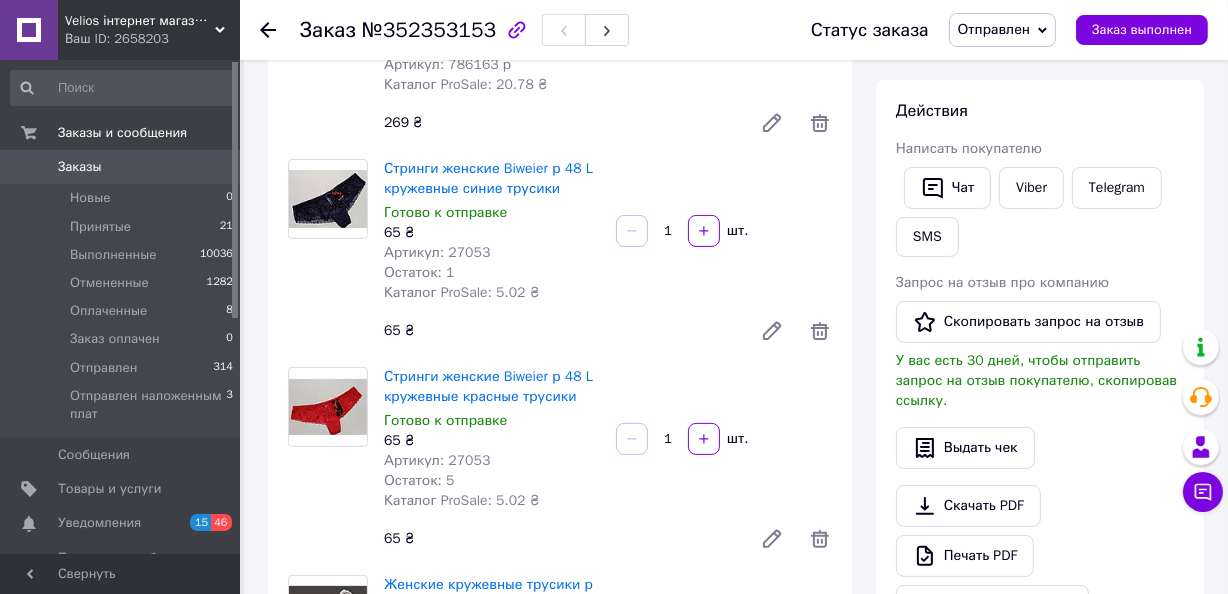 click on "Заказы" at bounding box center [80, 167] 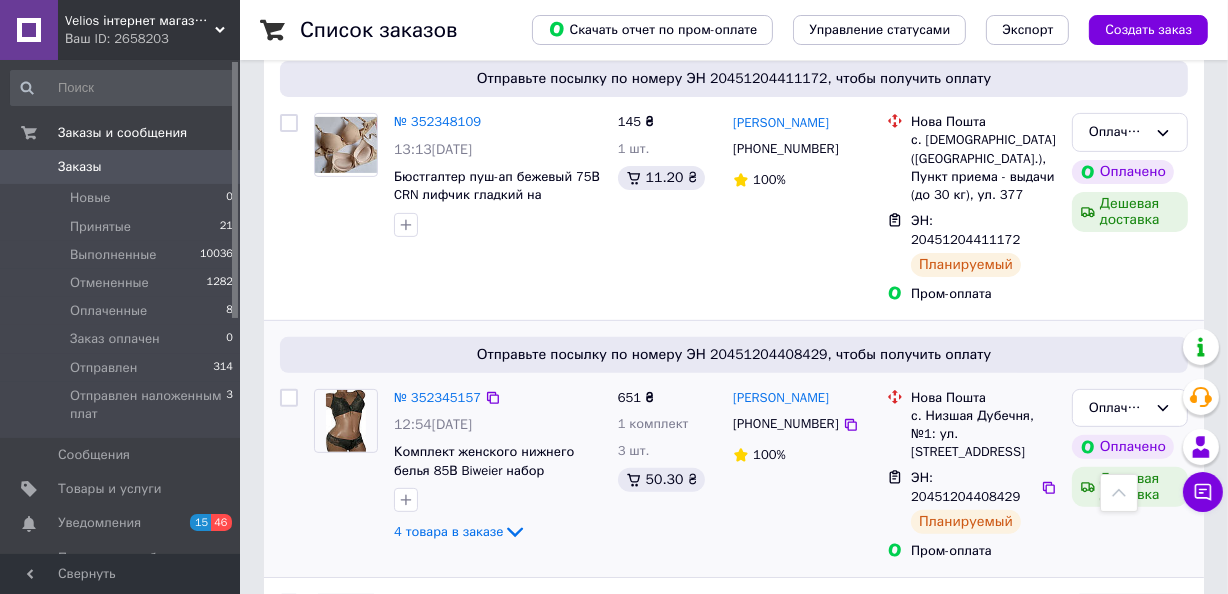 scroll, scrollTop: 454, scrollLeft: 0, axis: vertical 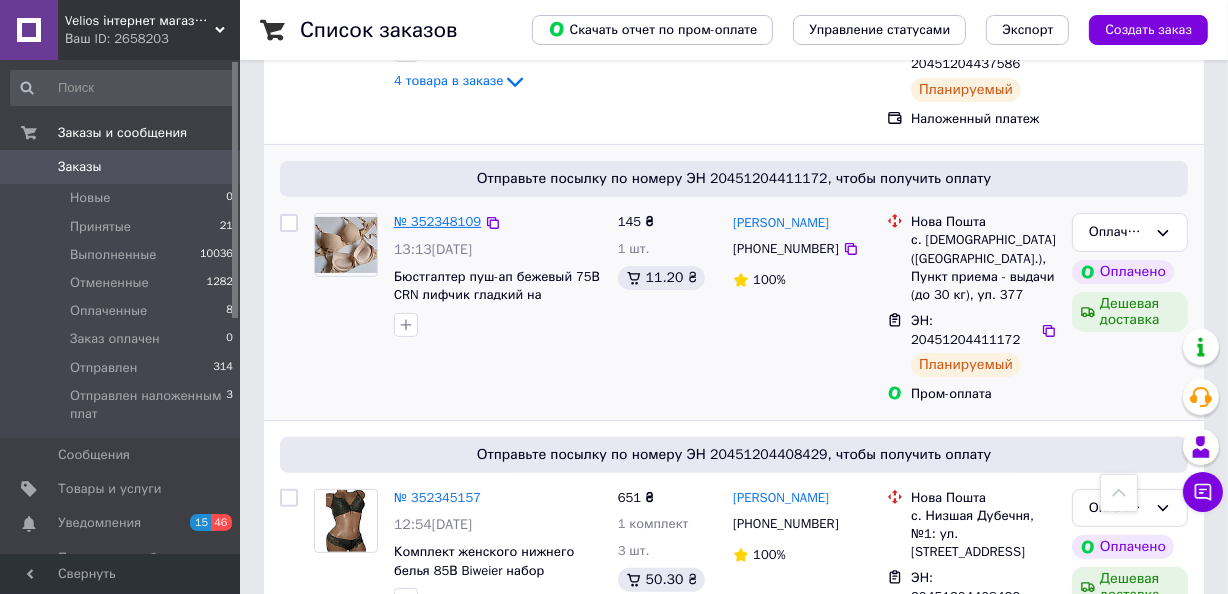 click on "№ 352348109" at bounding box center [437, 221] 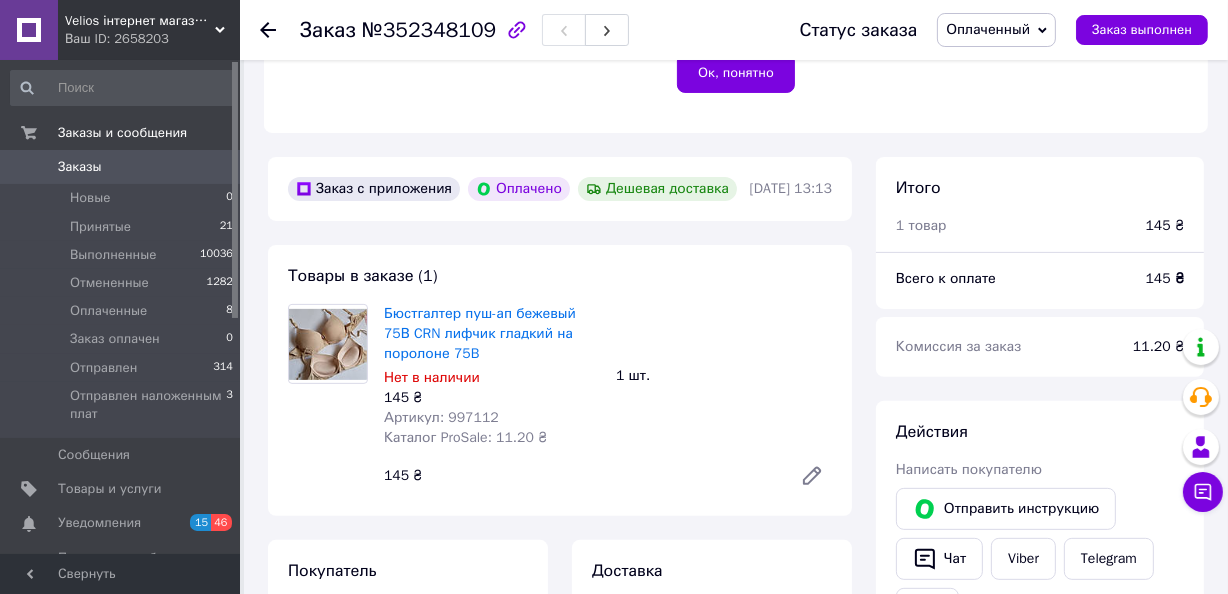 scroll, scrollTop: 727, scrollLeft: 0, axis: vertical 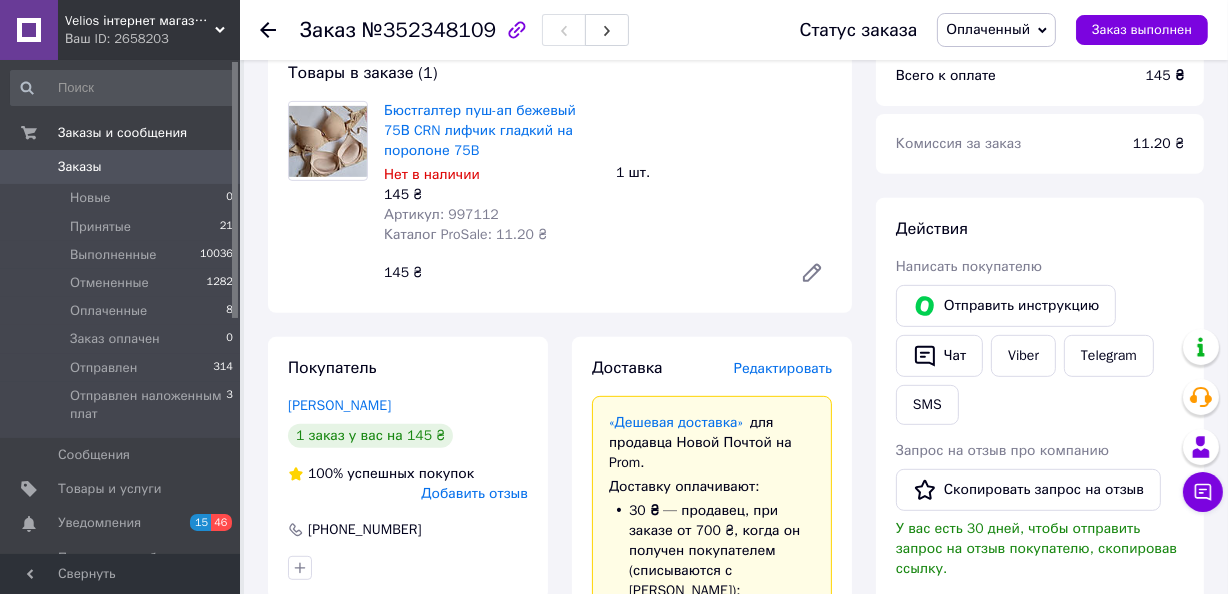drag, startPoint x: 482, startPoint y: 249, endPoint x: 495, endPoint y: 249, distance: 13 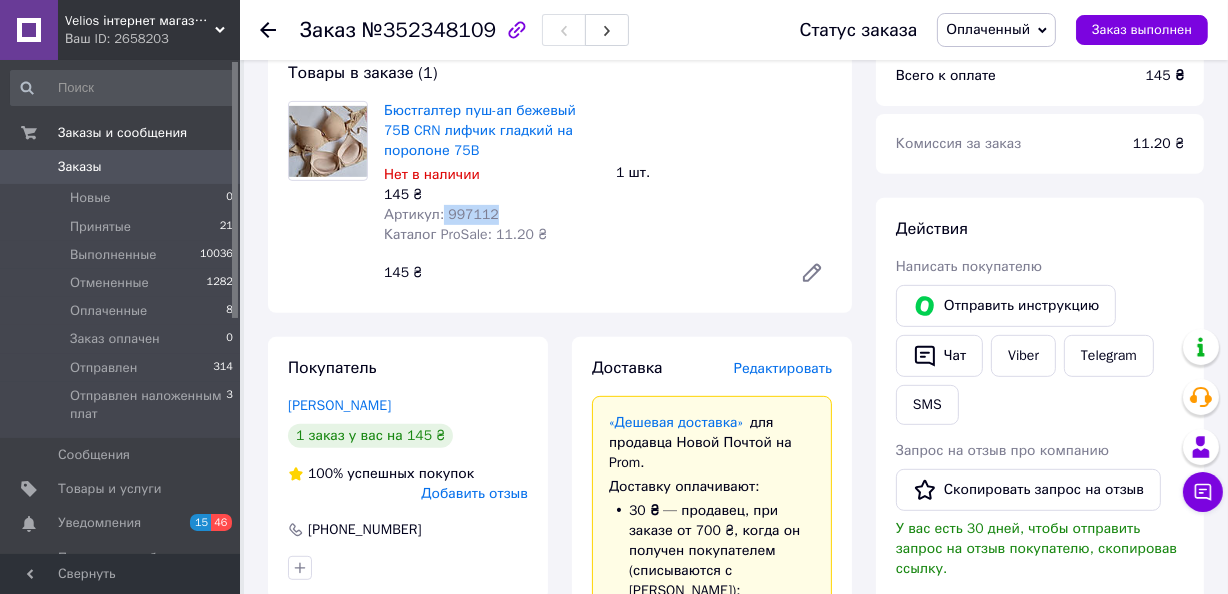 drag, startPoint x: 496, startPoint y: 249, endPoint x: 439, endPoint y: 245, distance: 57.14018 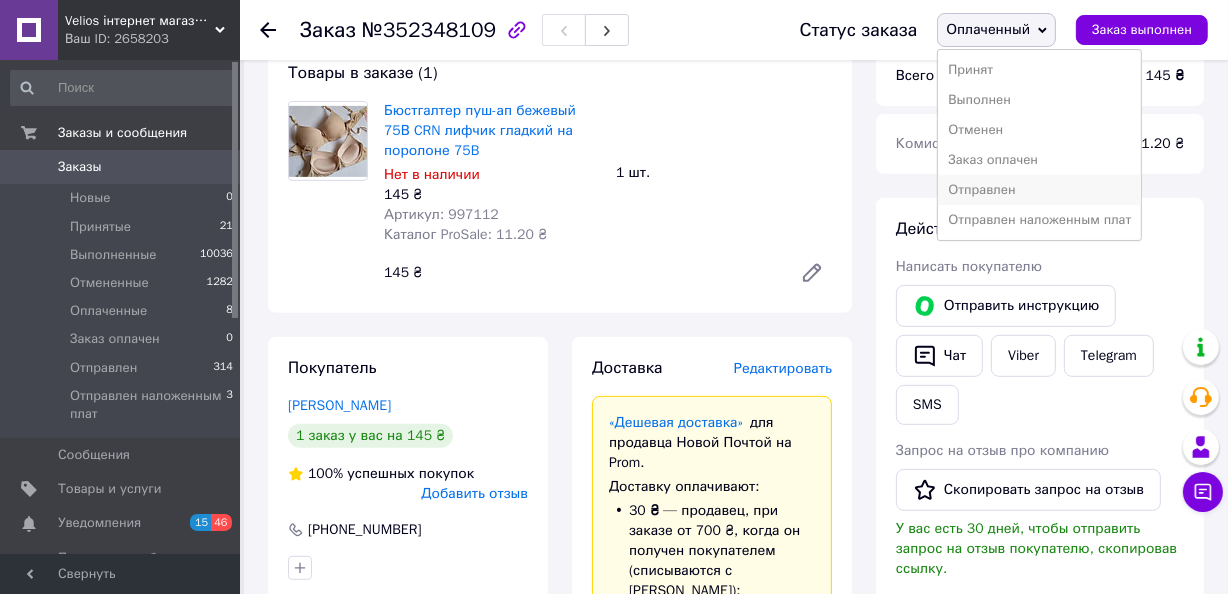 click on "Отправлен" at bounding box center [1039, 190] 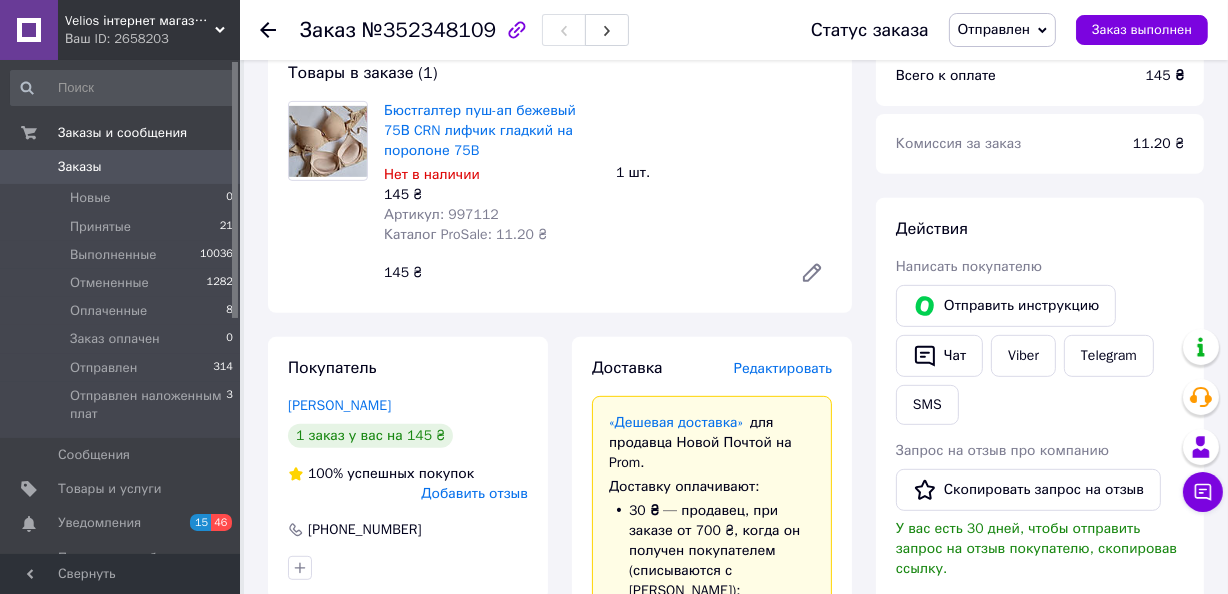 click on "Заказы" at bounding box center (121, 167) 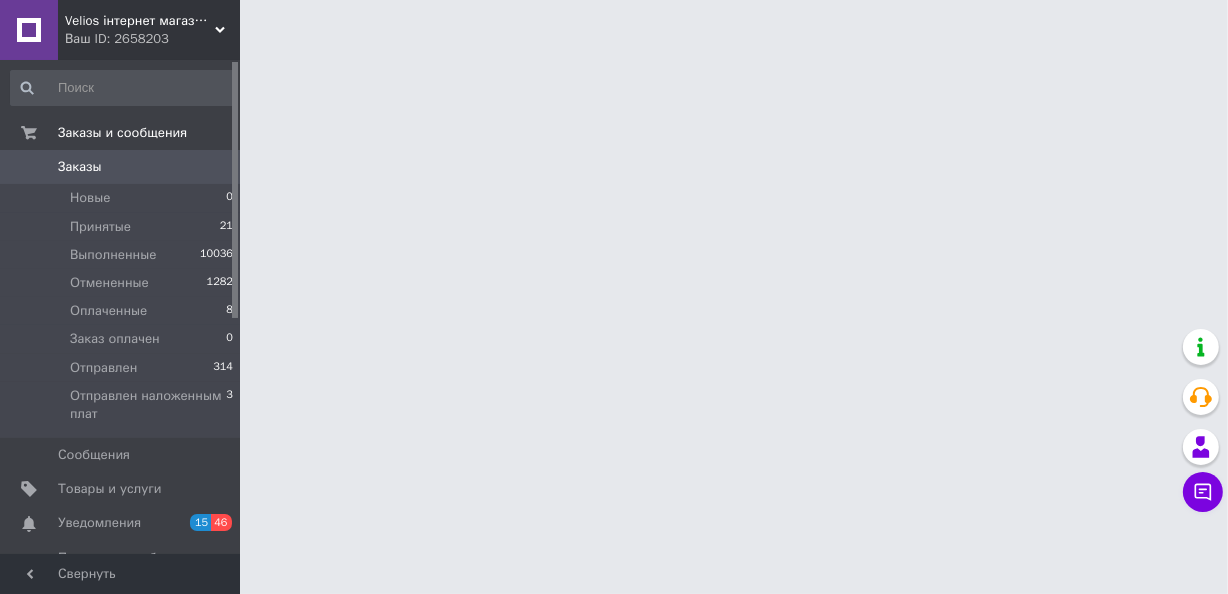 scroll, scrollTop: 0, scrollLeft: 0, axis: both 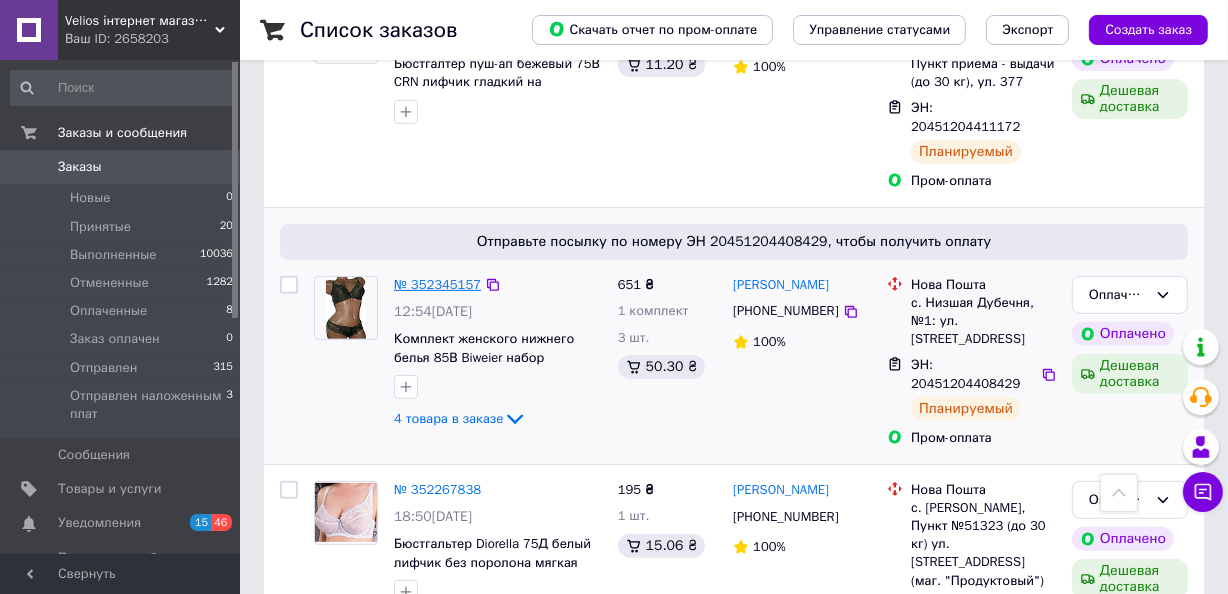 click on "№ 352345157" at bounding box center (437, 284) 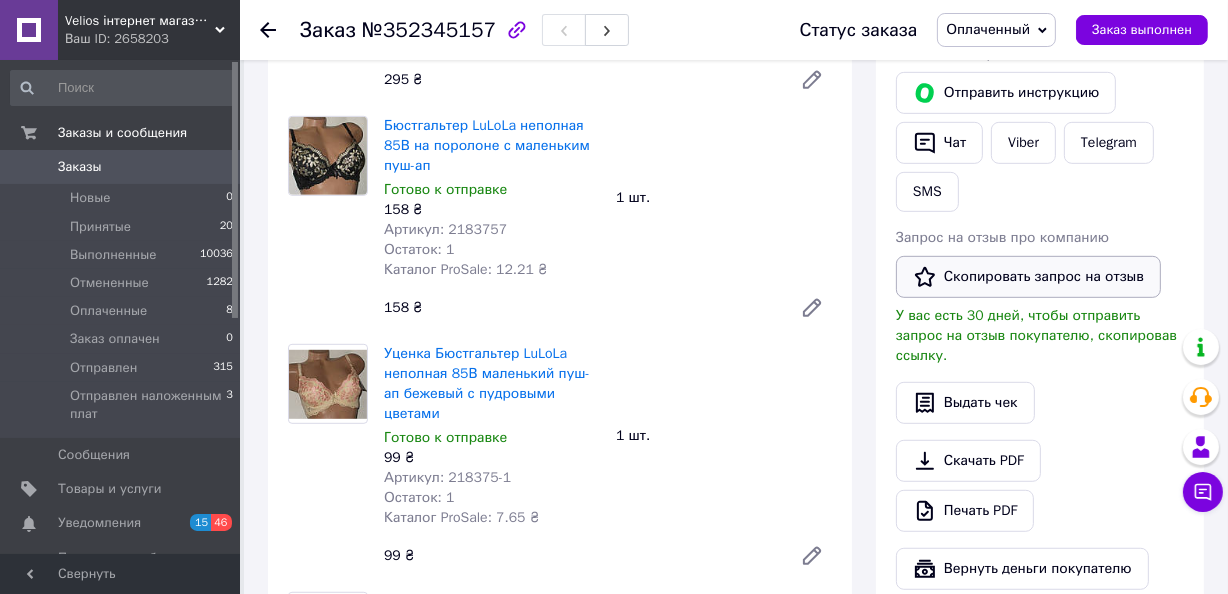 scroll, scrollTop: 940, scrollLeft: 0, axis: vertical 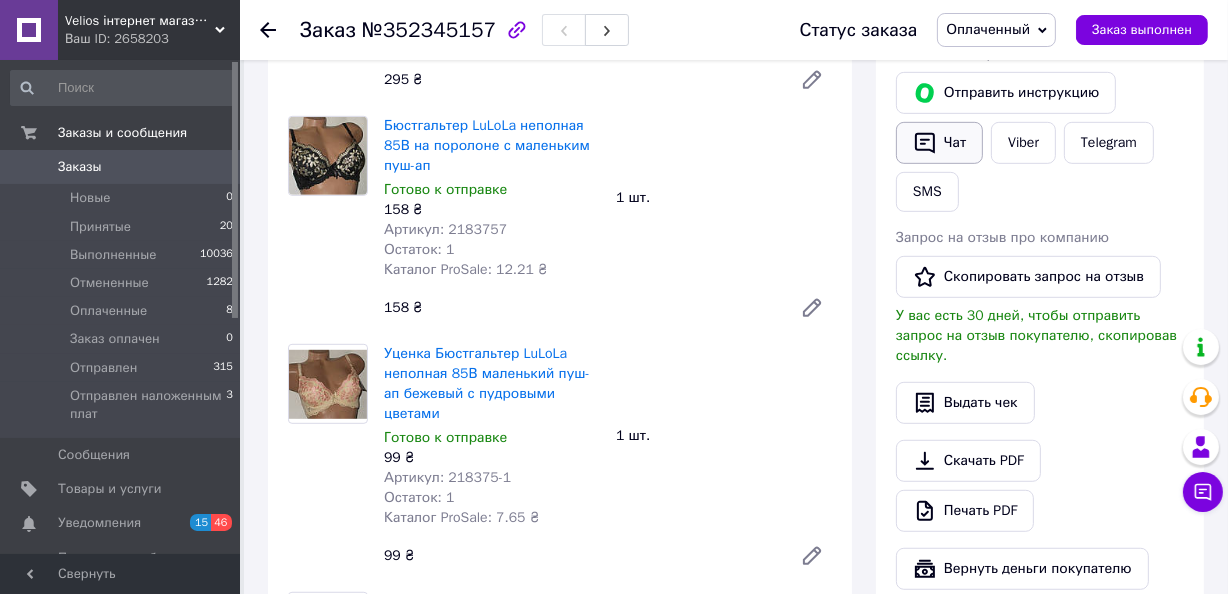 click 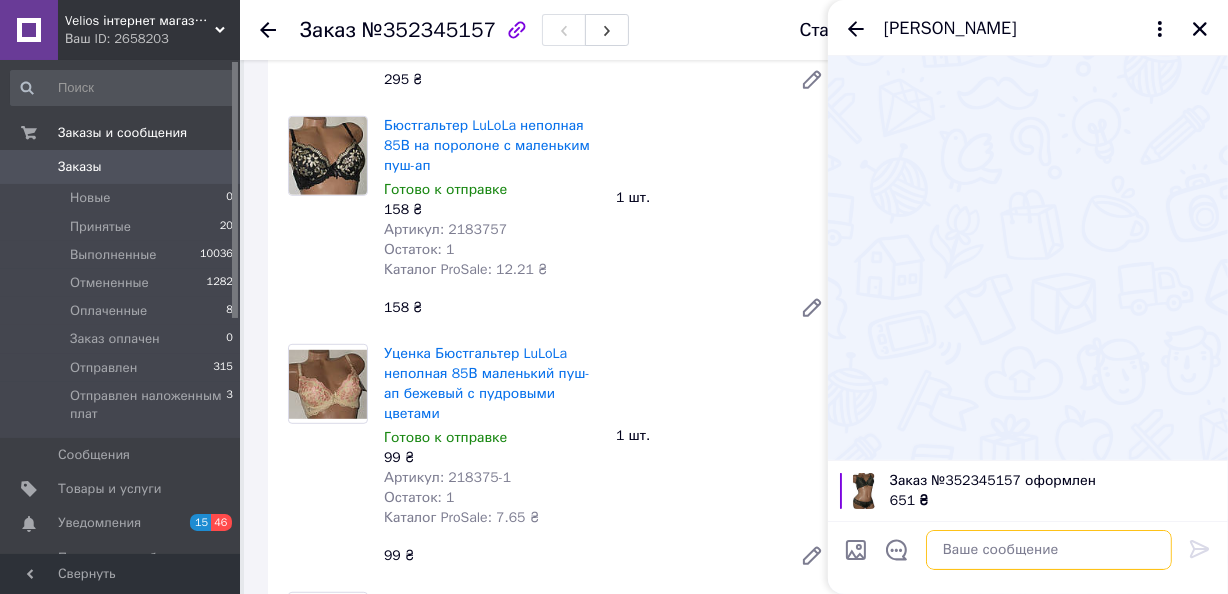 click at bounding box center (1049, 550) 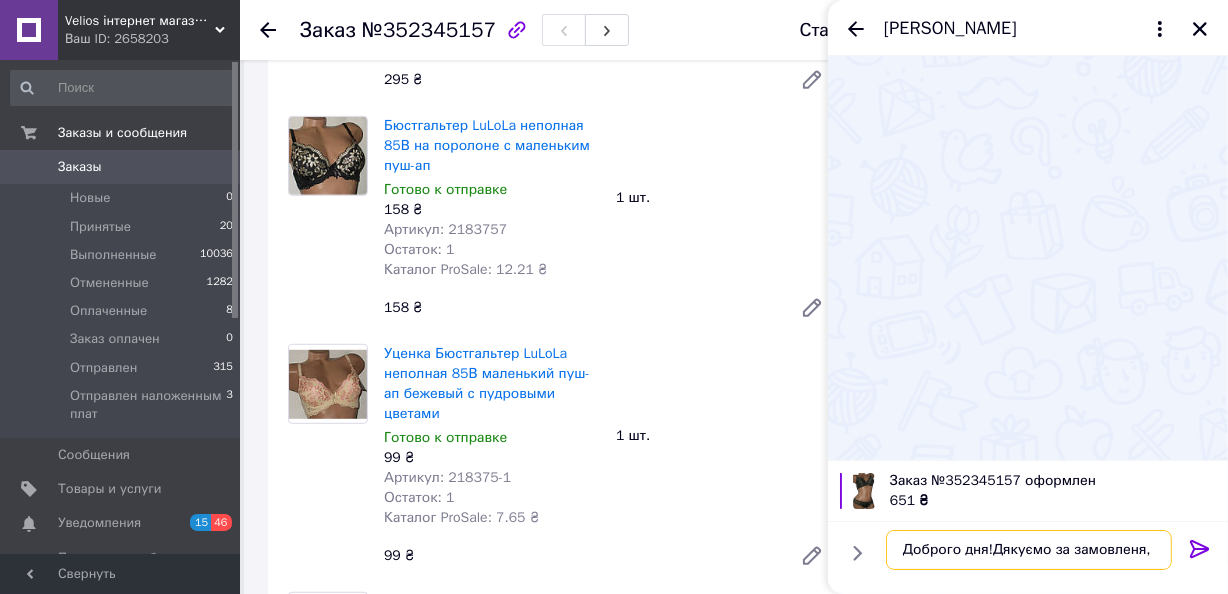 click on "Доброго дня!Дякуємо за замовленя," at bounding box center [1029, 550] 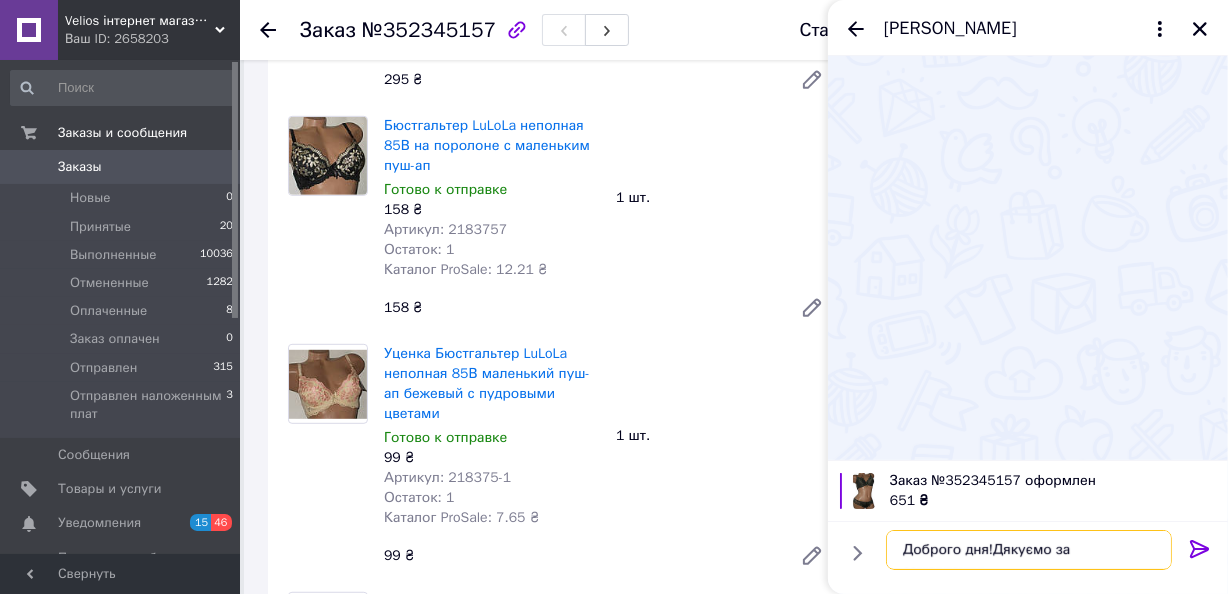 click on "Доброго дня!Дякуємо за замовлення," at bounding box center [1029, 550] 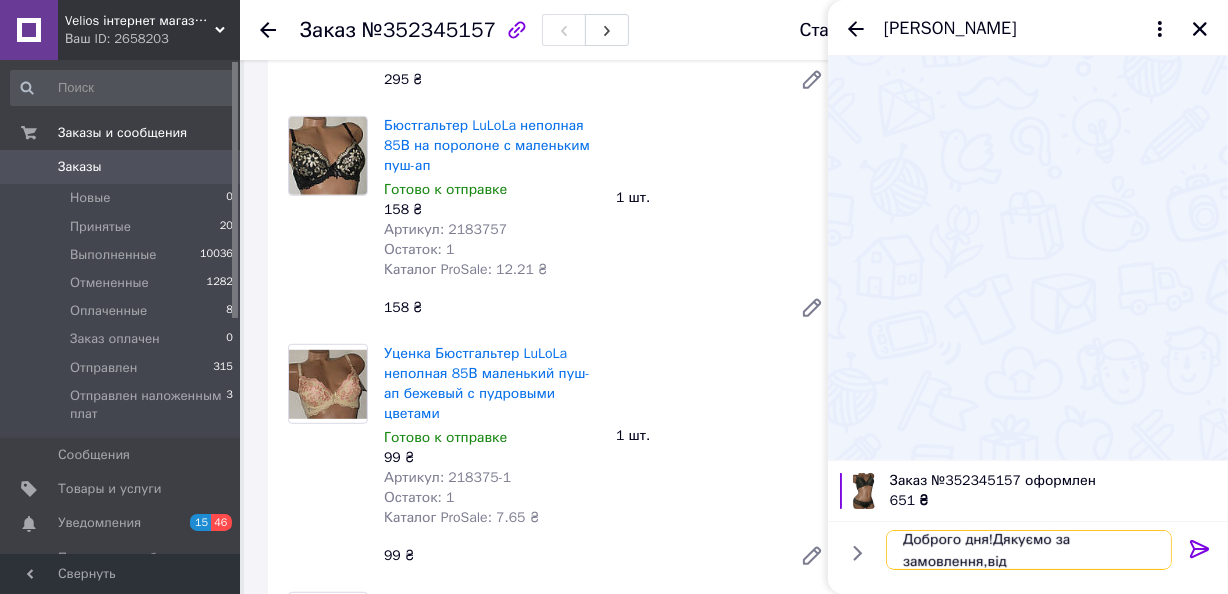 scroll, scrollTop: 1, scrollLeft: 0, axis: vertical 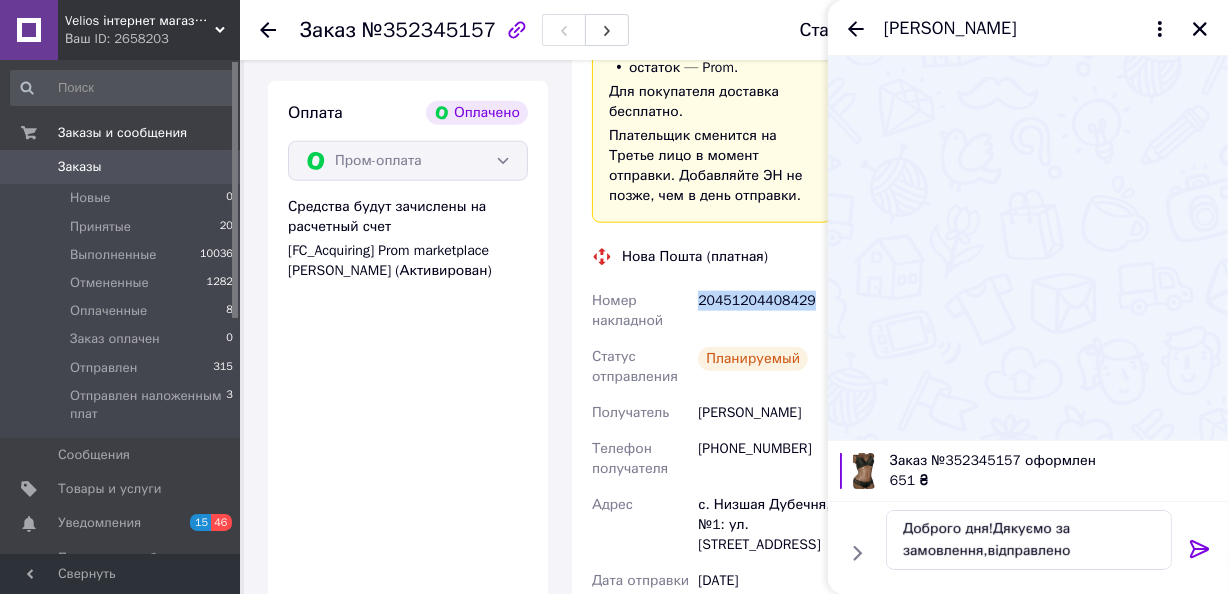 drag, startPoint x: 805, startPoint y: 289, endPoint x: 700, endPoint y: 294, distance: 105.11898 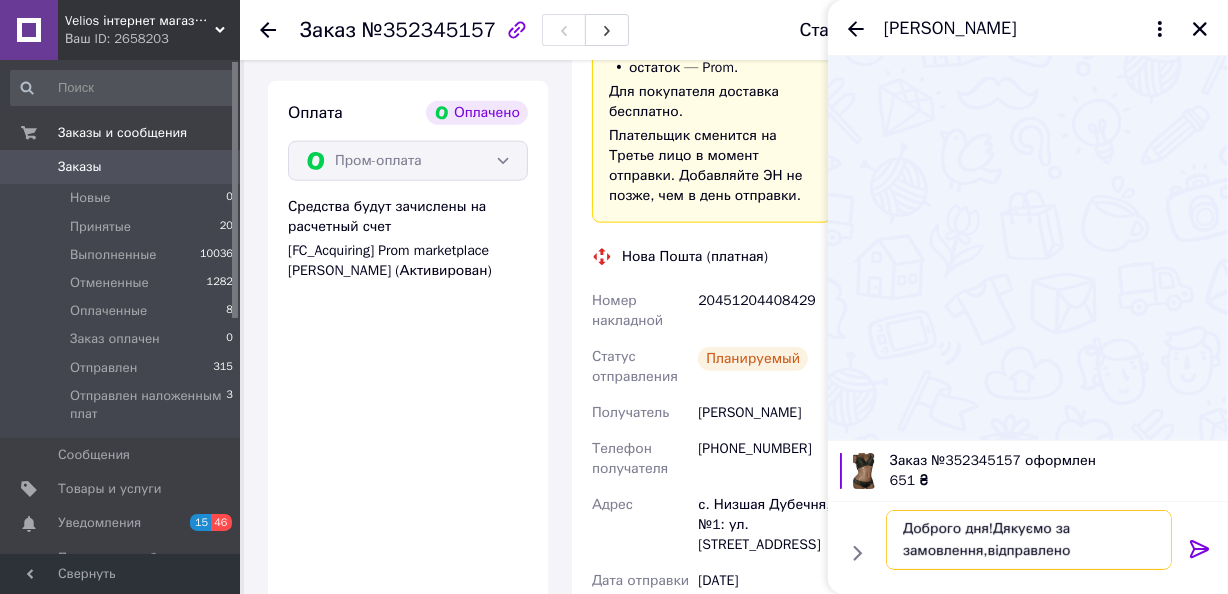 click on "Доброго дня!Дякуємо за замовлення,відправлено" at bounding box center [1029, 540] 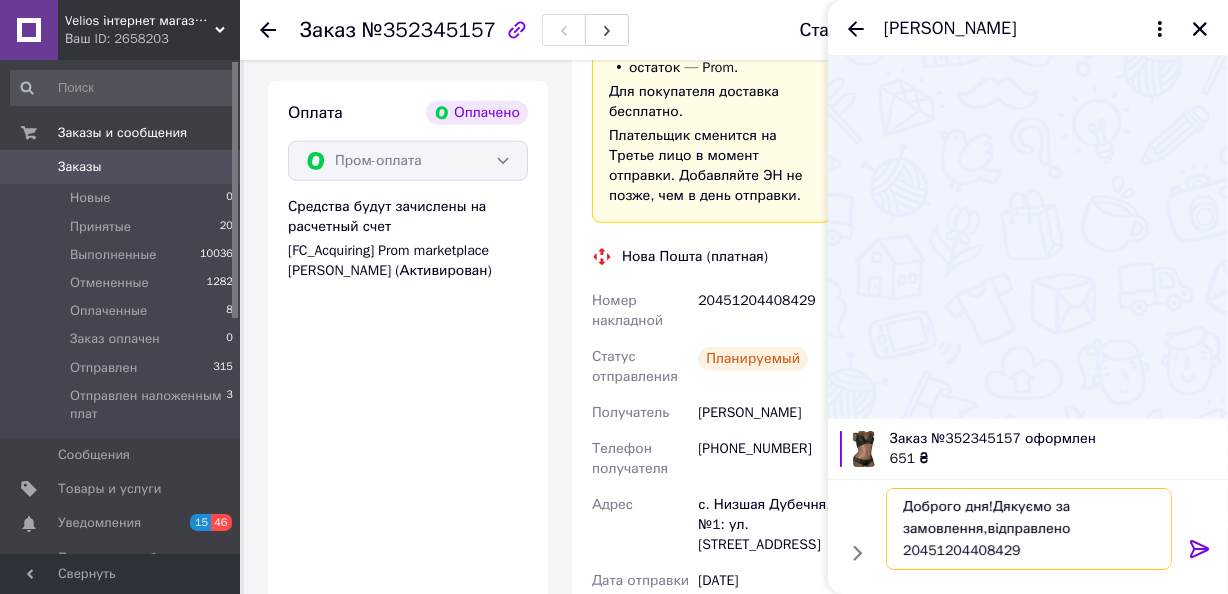 type on "Доброго дня!Дякуємо за замовлення,відправлено 20451204408429" 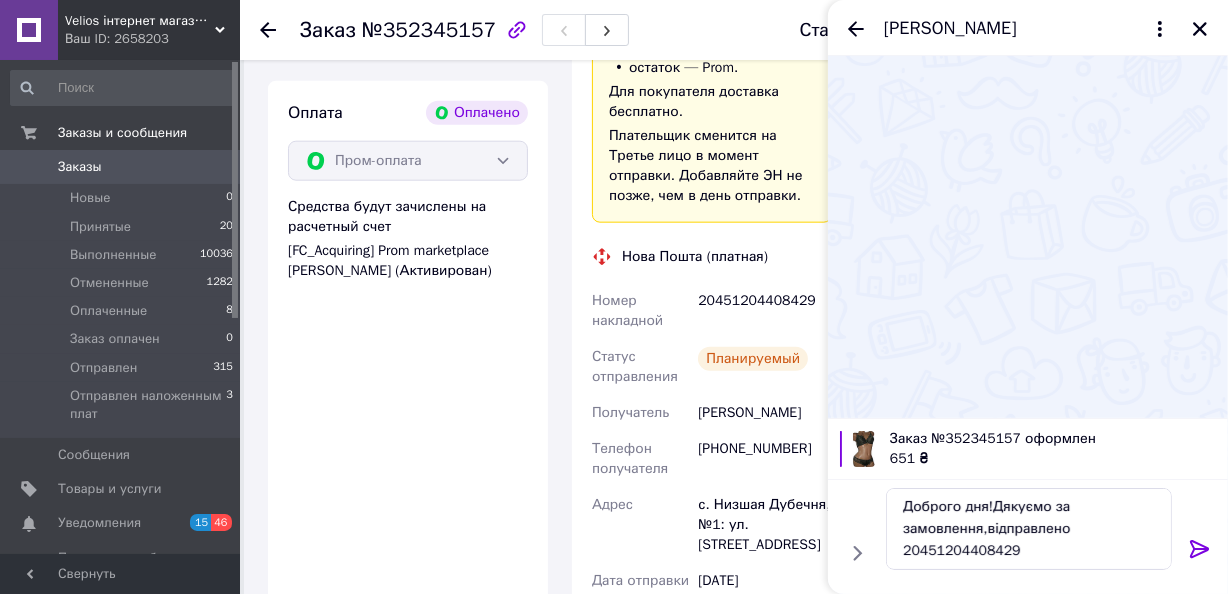 click 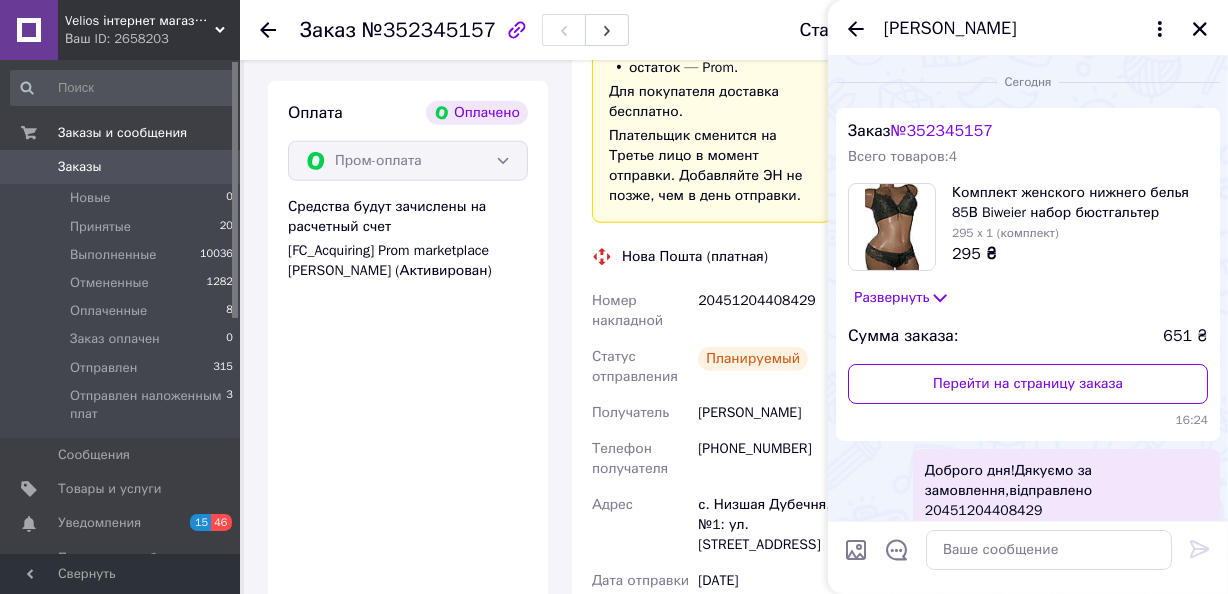 scroll, scrollTop: 0, scrollLeft: 0, axis: both 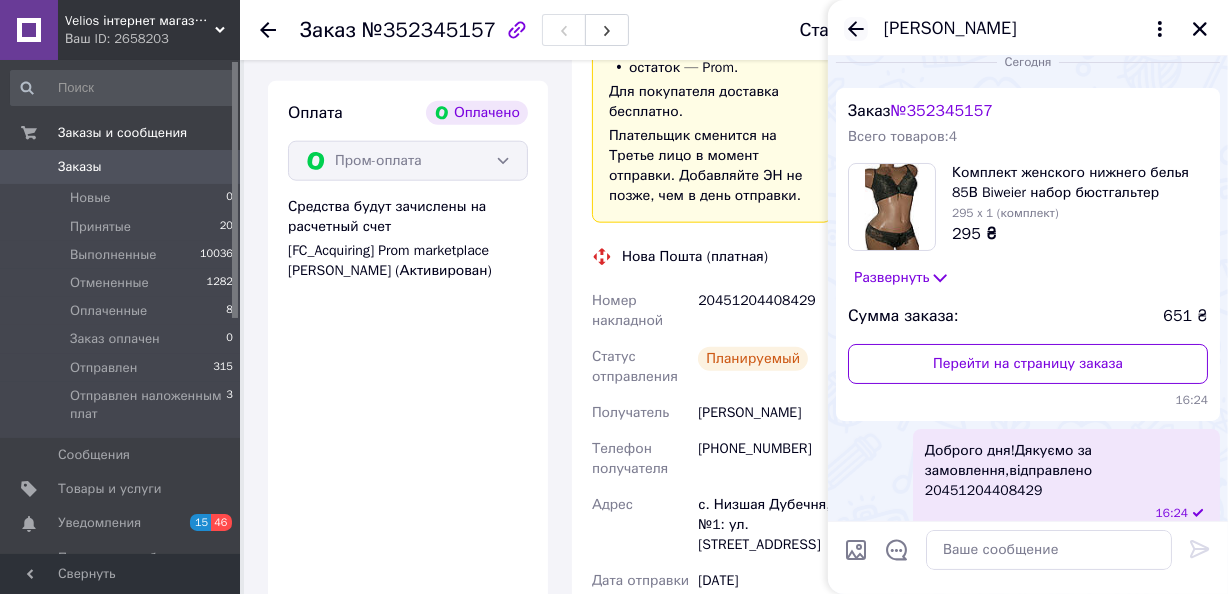 click 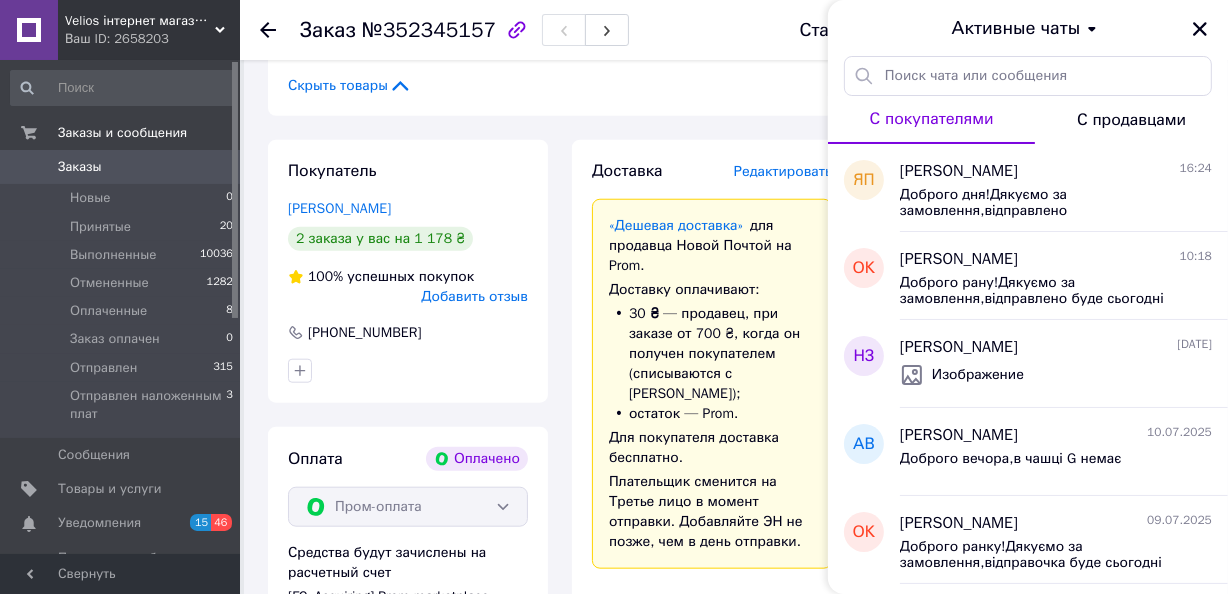 scroll, scrollTop: 1576, scrollLeft: 0, axis: vertical 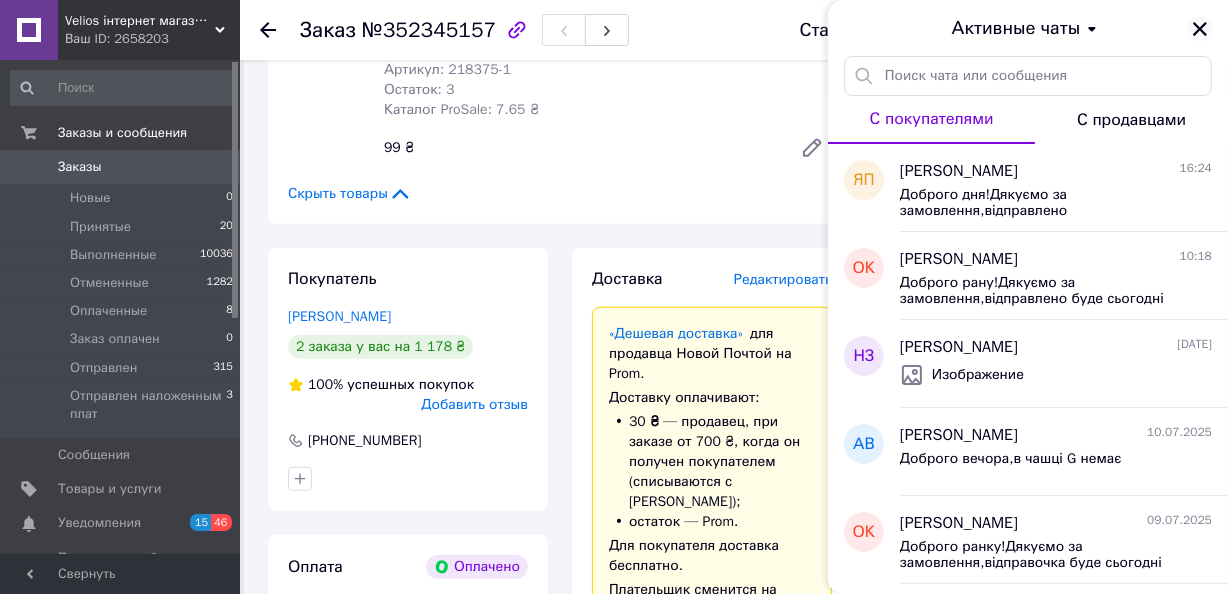 click 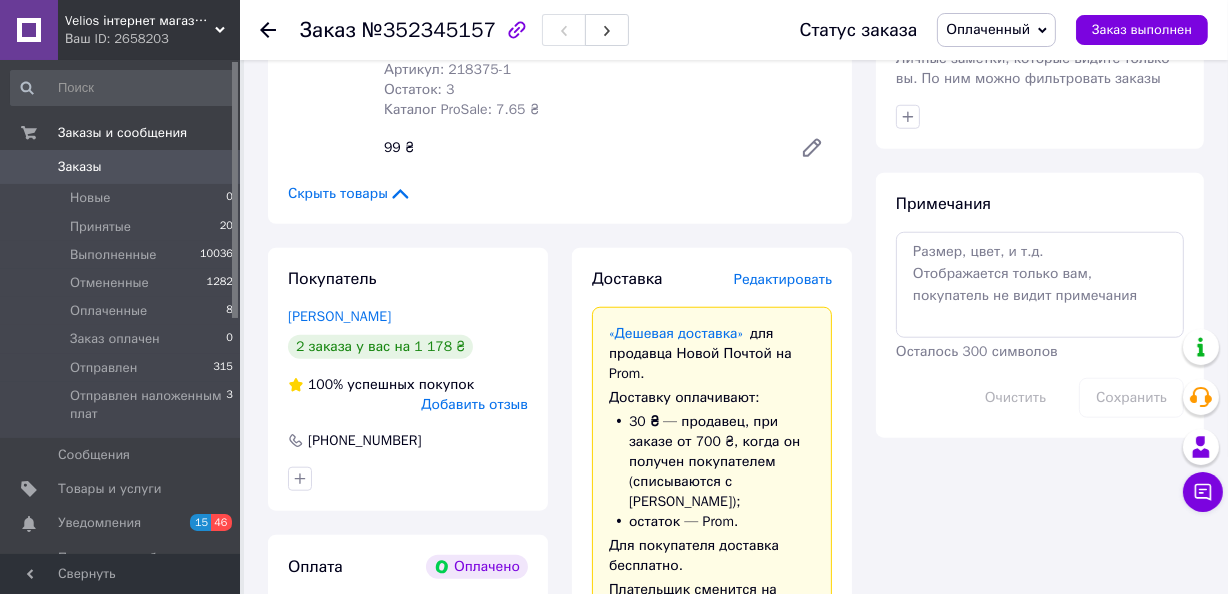 click on "Оплаченный" at bounding box center (988, 29) 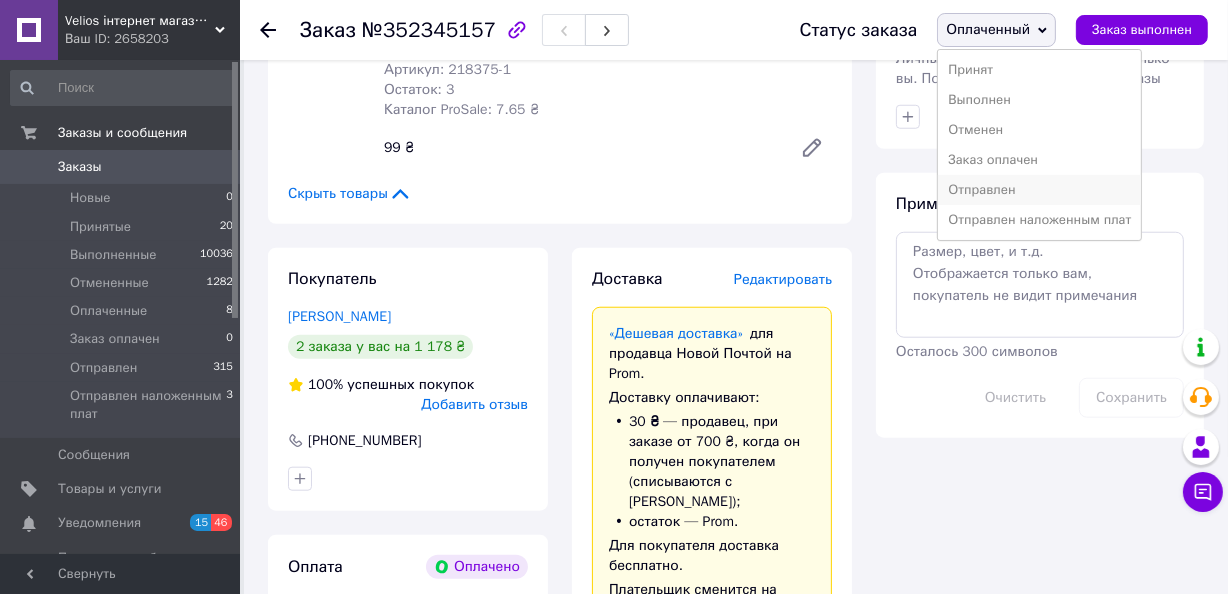click on "Отправлен" at bounding box center (1039, 190) 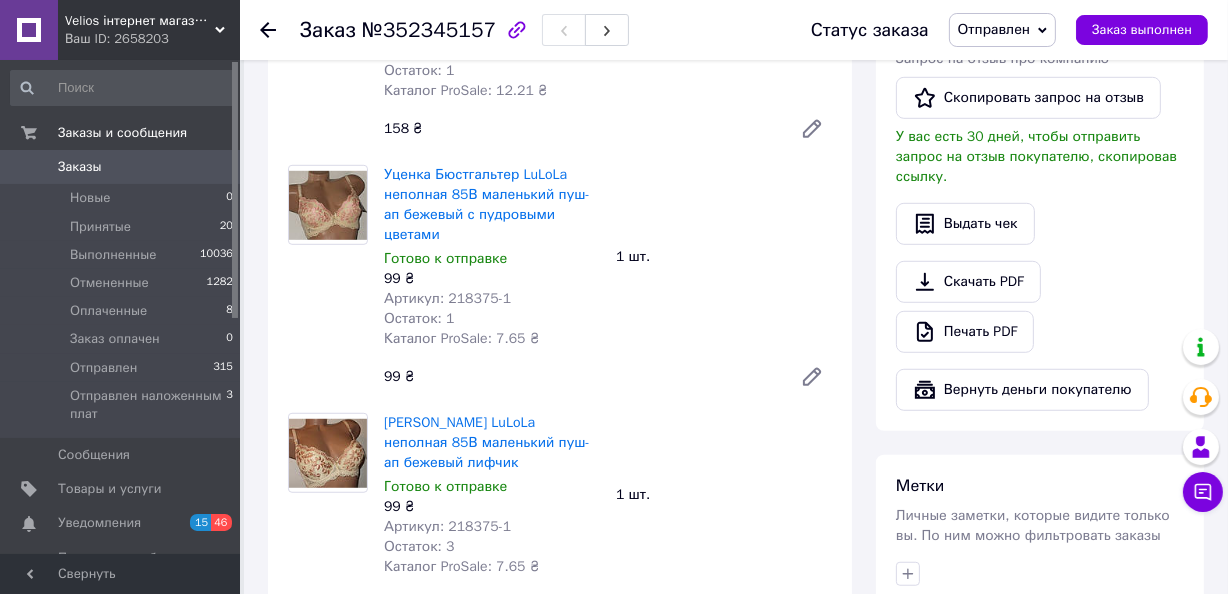 scroll, scrollTop: 1303, scrollLeft: 0, axis: vertical 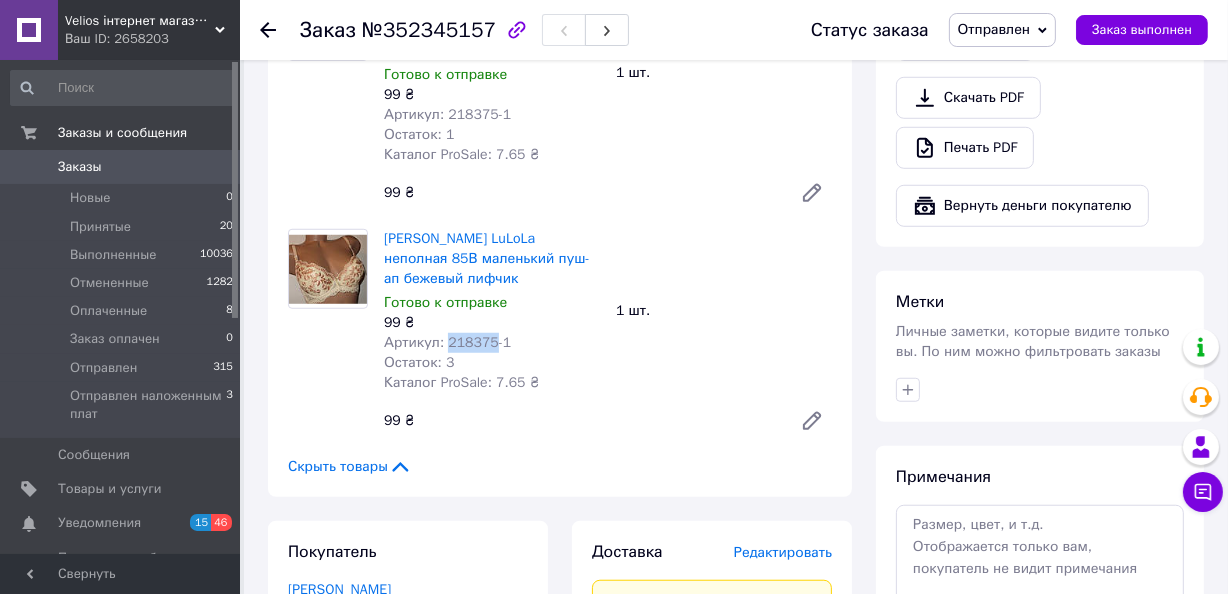 drag, startPoint x: 489, startPoint y: 355, endPoint x: 444, endPoint y: 361, distance: 45.39824 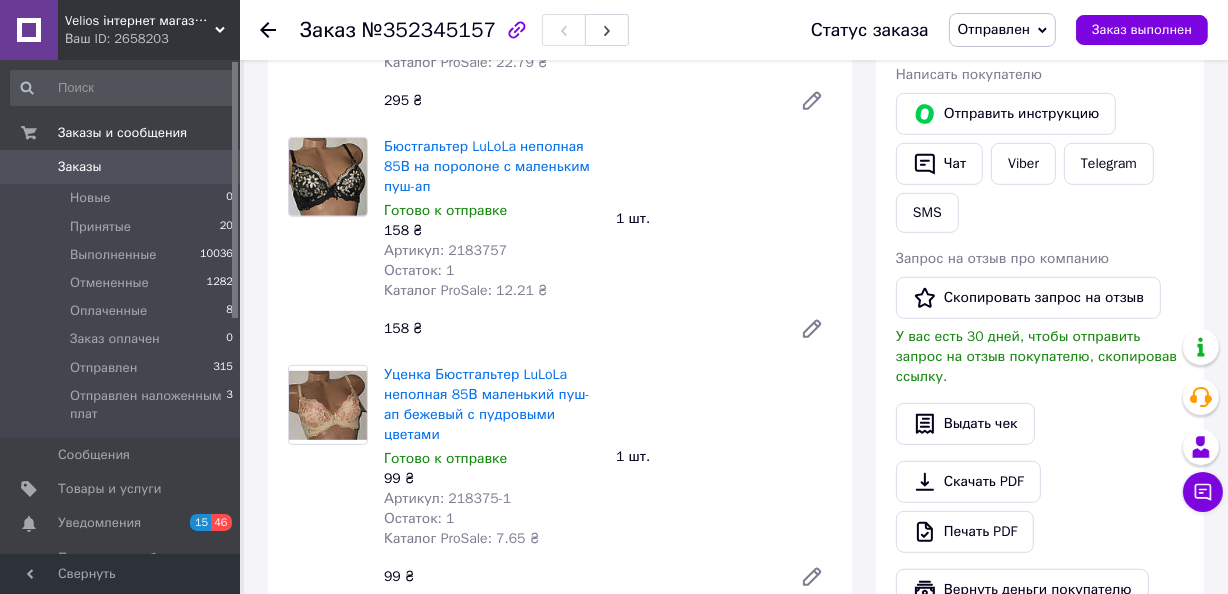 scroll, scrollTop: 940, scrollLeft: 0, axis: vertical 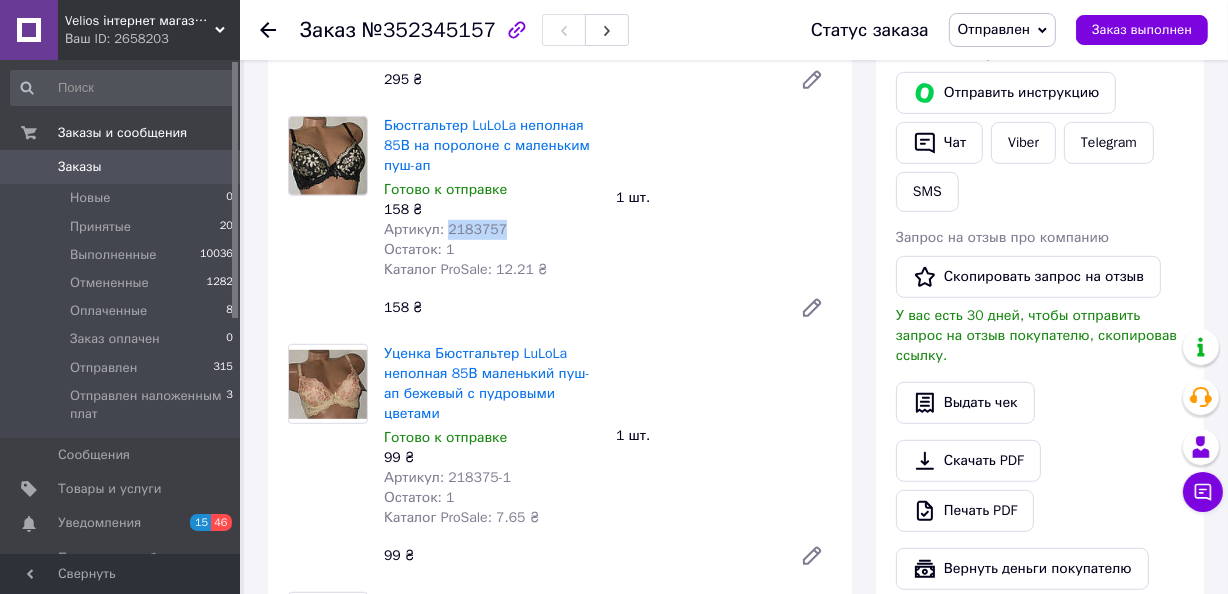drag, startPoint x: 505, startPoint y: 261, endPoint x: 444, endPoint y: 264, distance: 61.073727 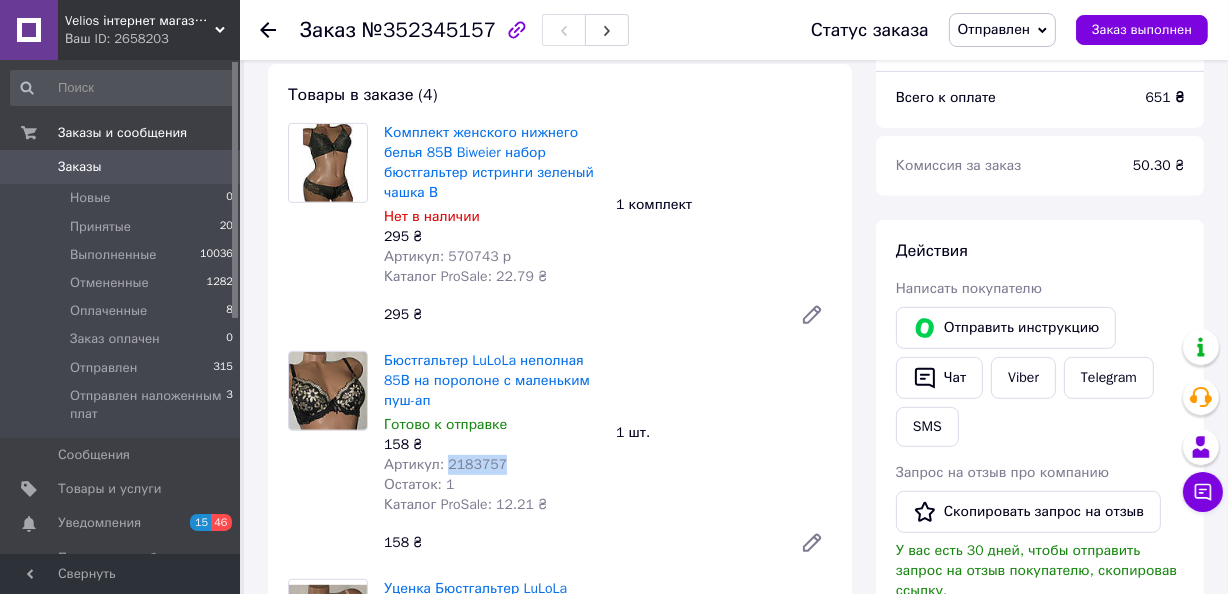 scroll, scrollTop: 667, scrollLeft: 0, axis: vertical 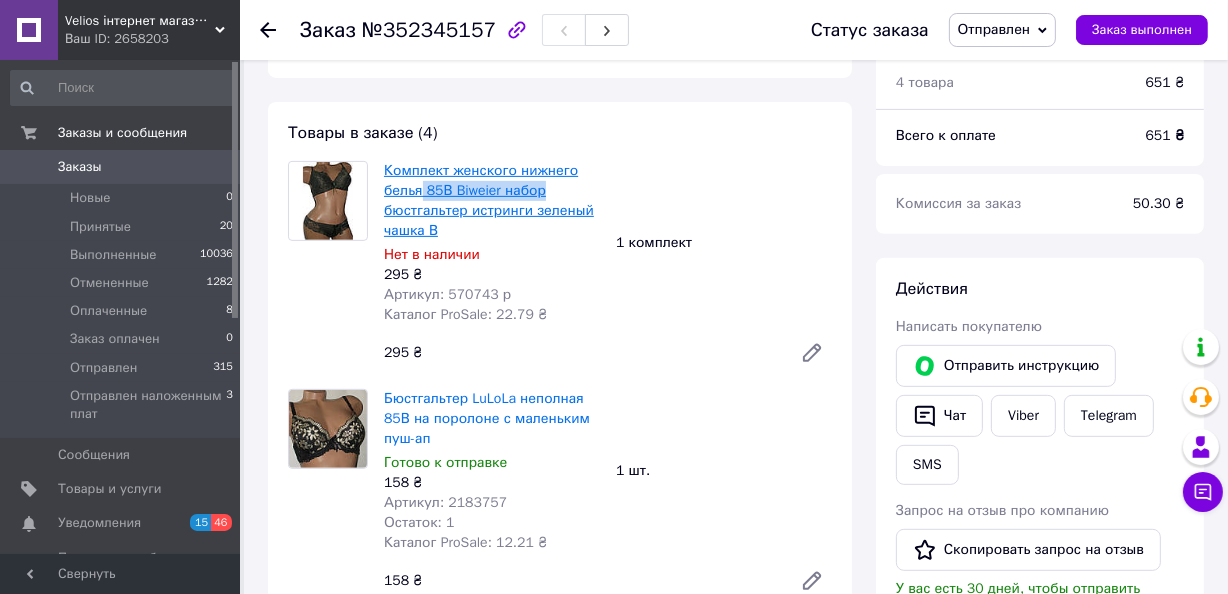 drag, startPoint x: 546, startPoint y: 226, endPoint x: 422, endPoint y: 223, distance: 124.036285 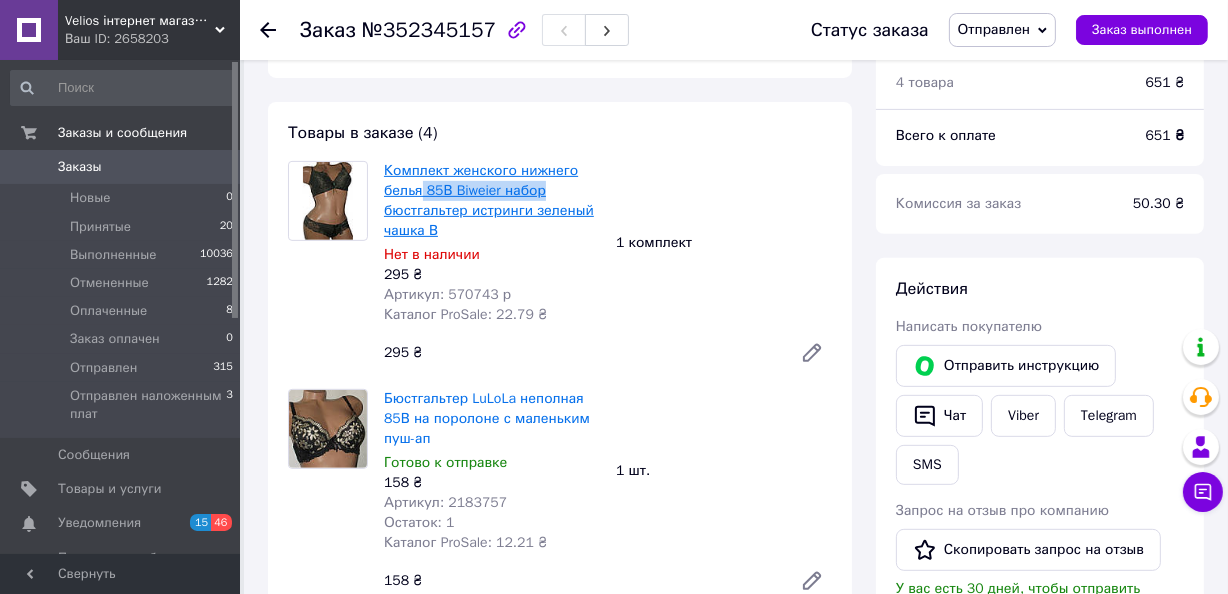copy on "85В Biweier  набор" 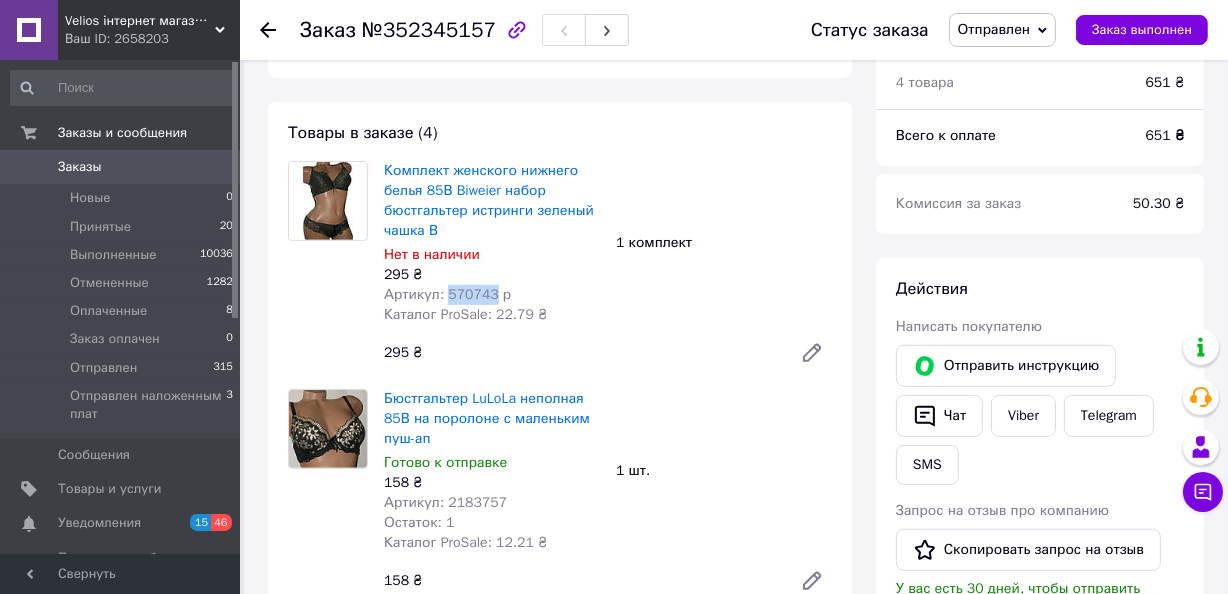 drag, startPoint x: 489, startPoint y: 320, endPoint x: 448, endPoint y: 331, distance: 42.44997 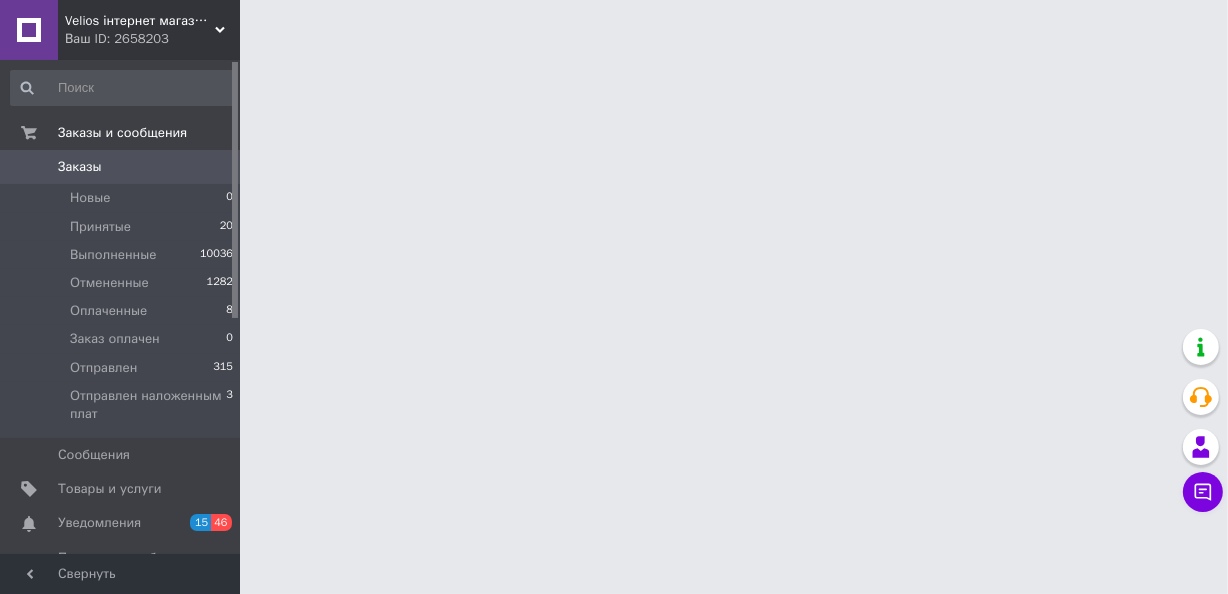 scroll, scrollTop: 0, scrollLeft: 0, axis: both 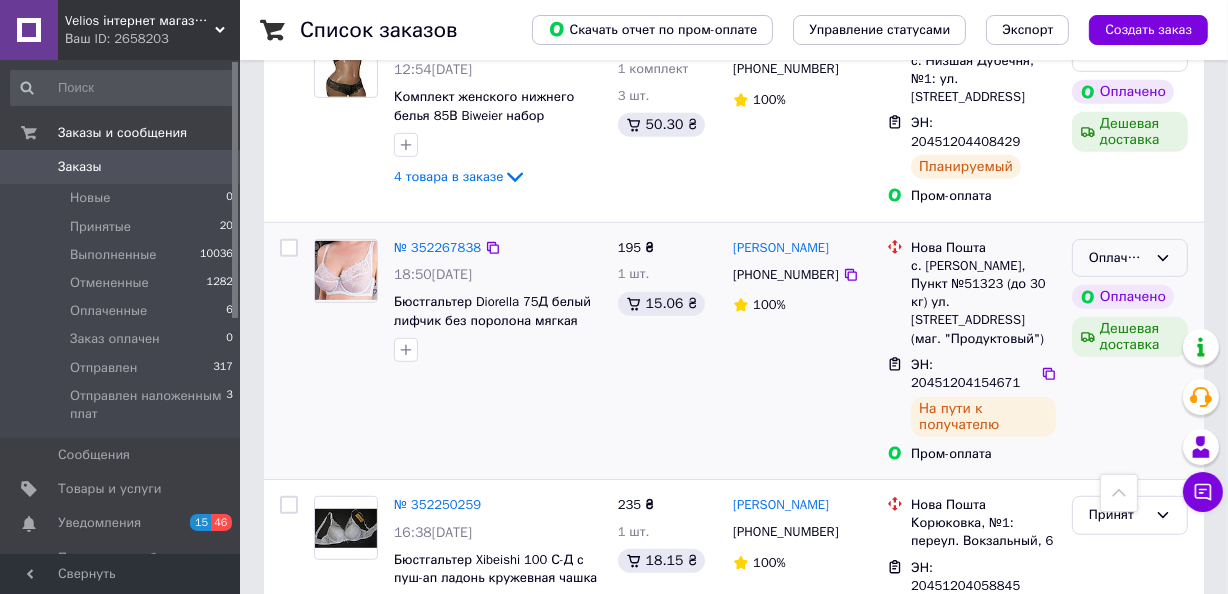 click 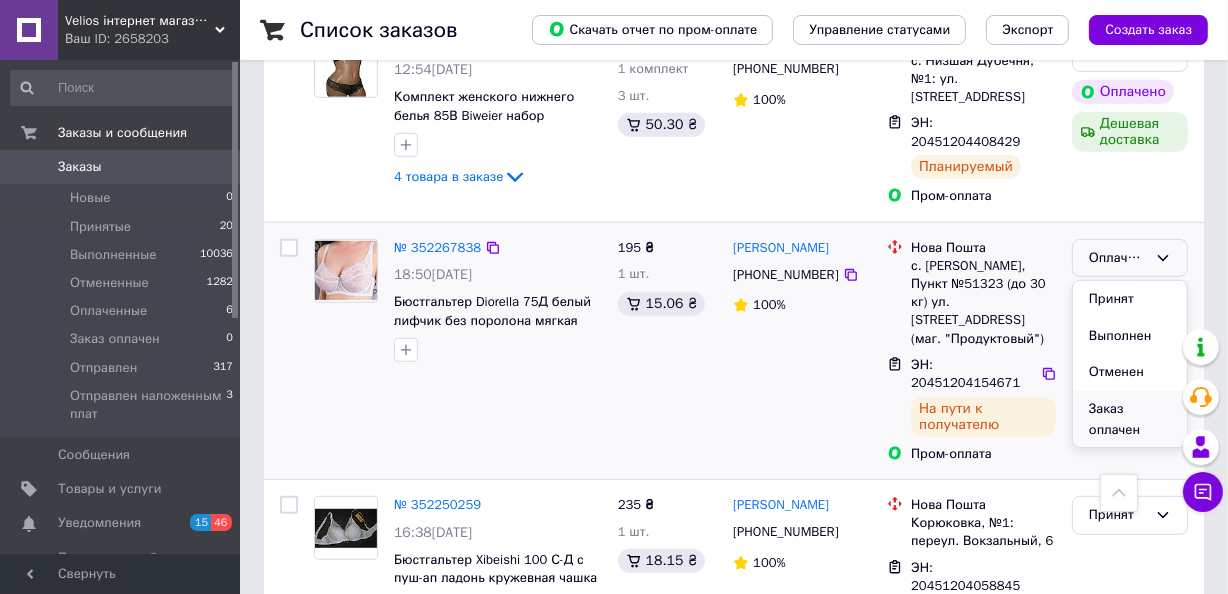 scroll, scrollTop: 90, scrollLeft: 0, axis: vertical 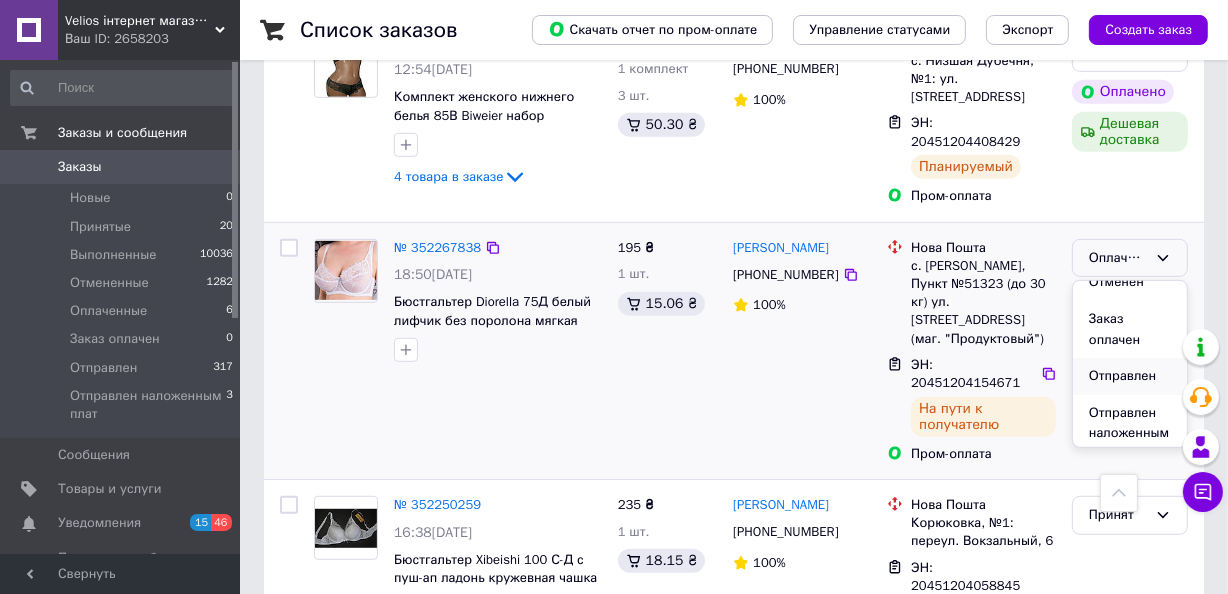 click on "Отправлен" at bounding box center (1130, 376) 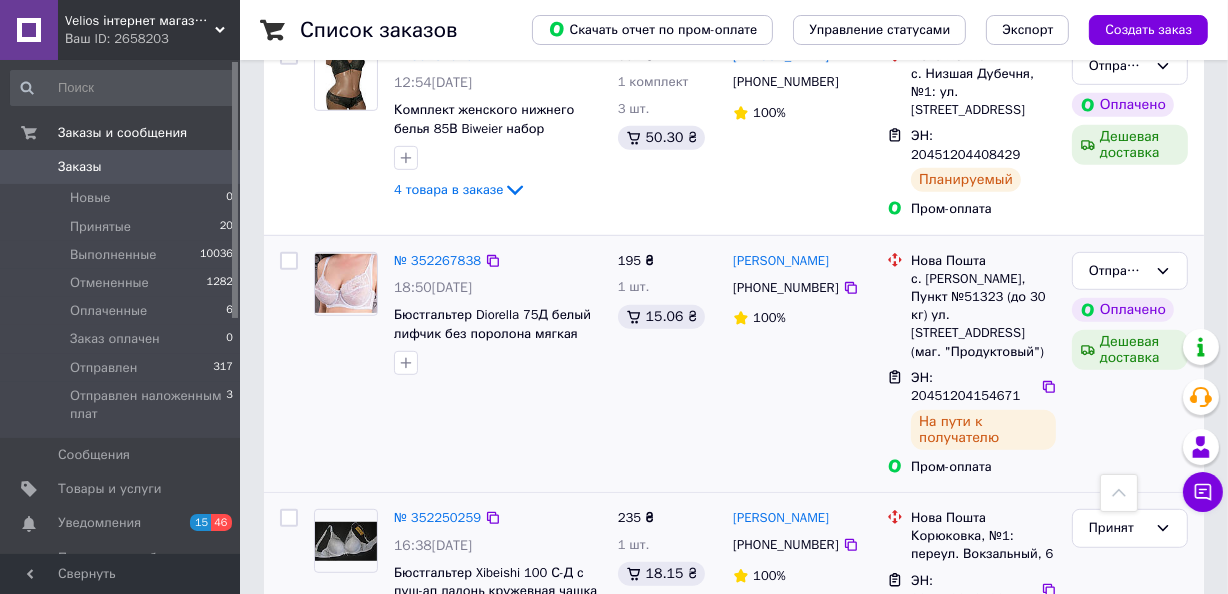 scroll, scrollTop: 1000, scrollLeft: 0, axis: vertical 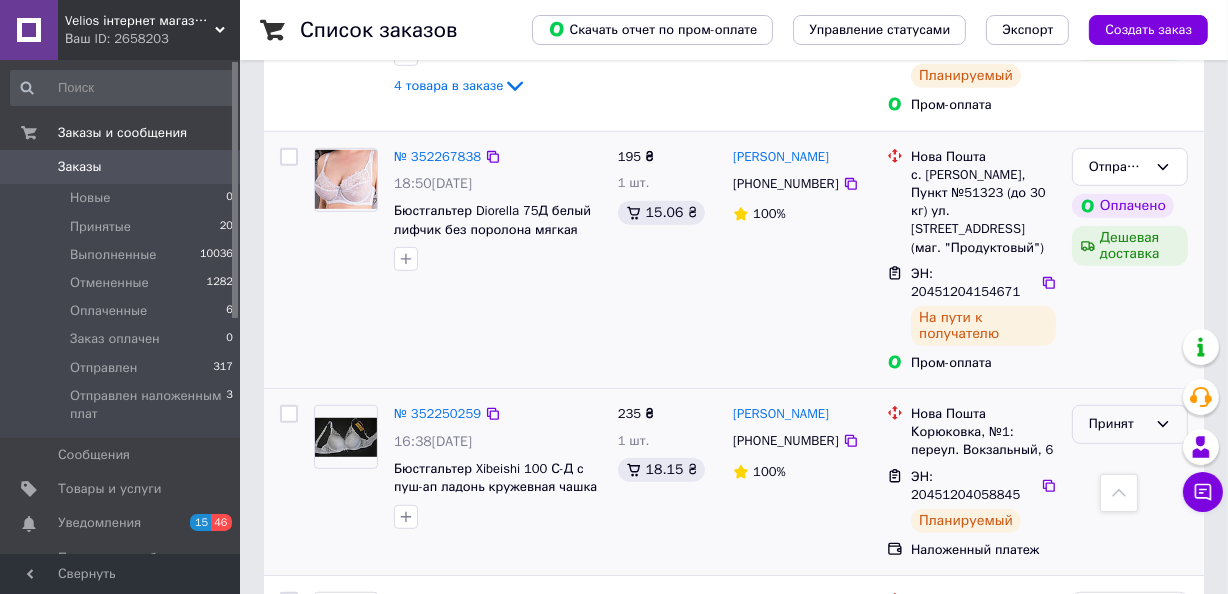 click on "Принят" at bounding box center (1118, 424) 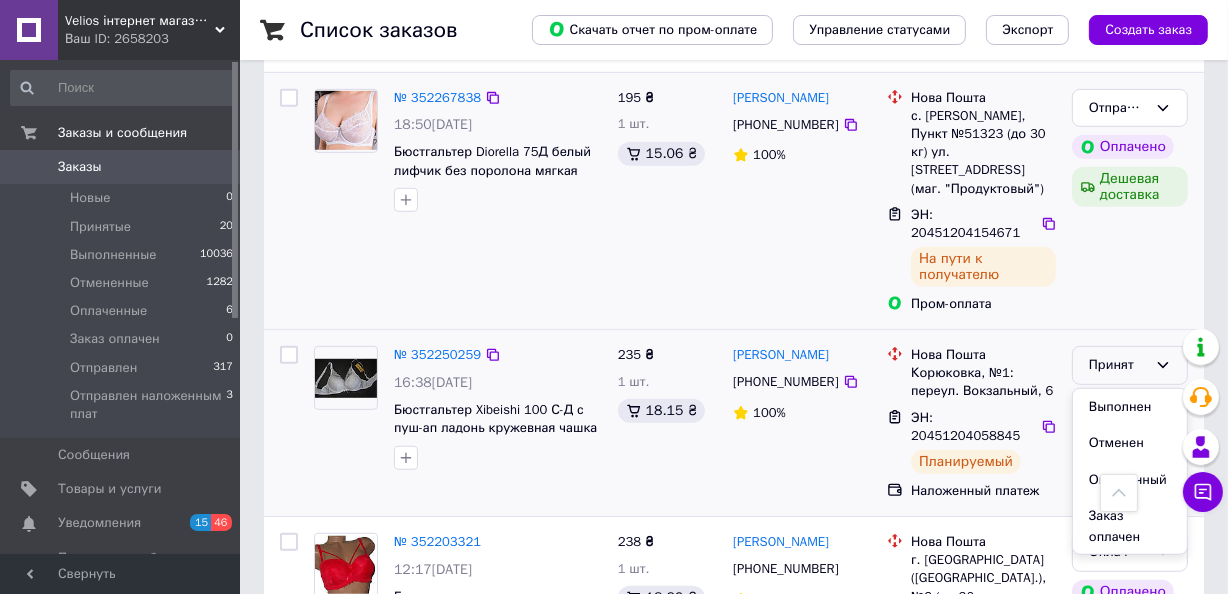scroll, scrollTop: 1090, scrollLeft: 0, axis: vertical 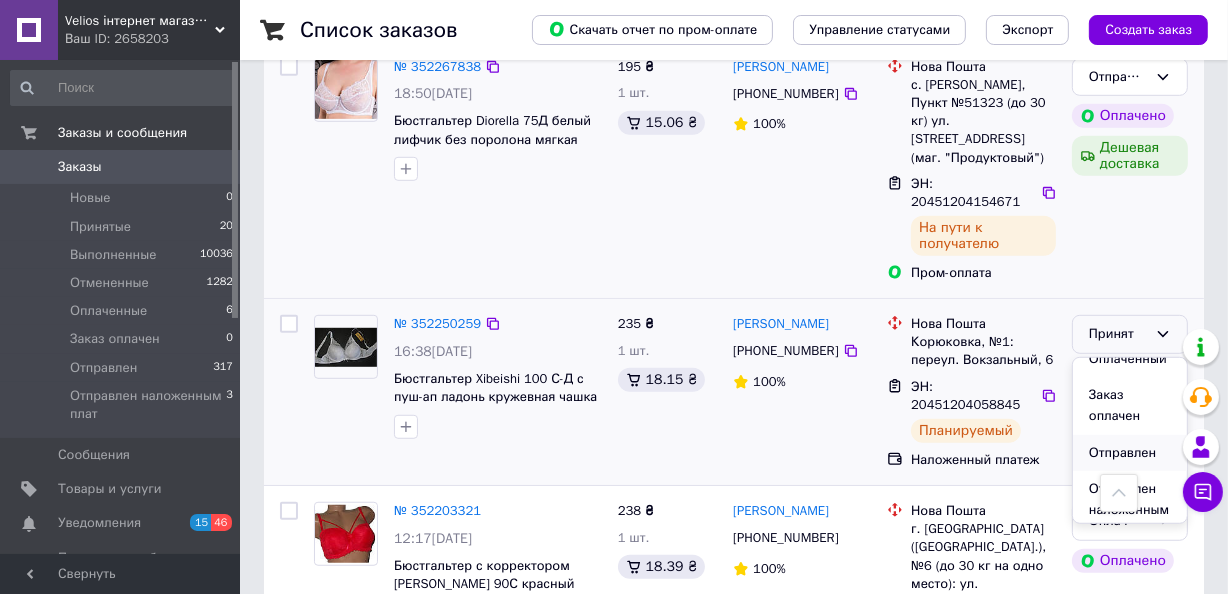 click on "Отправлен" at bounding box center [1130, 453] 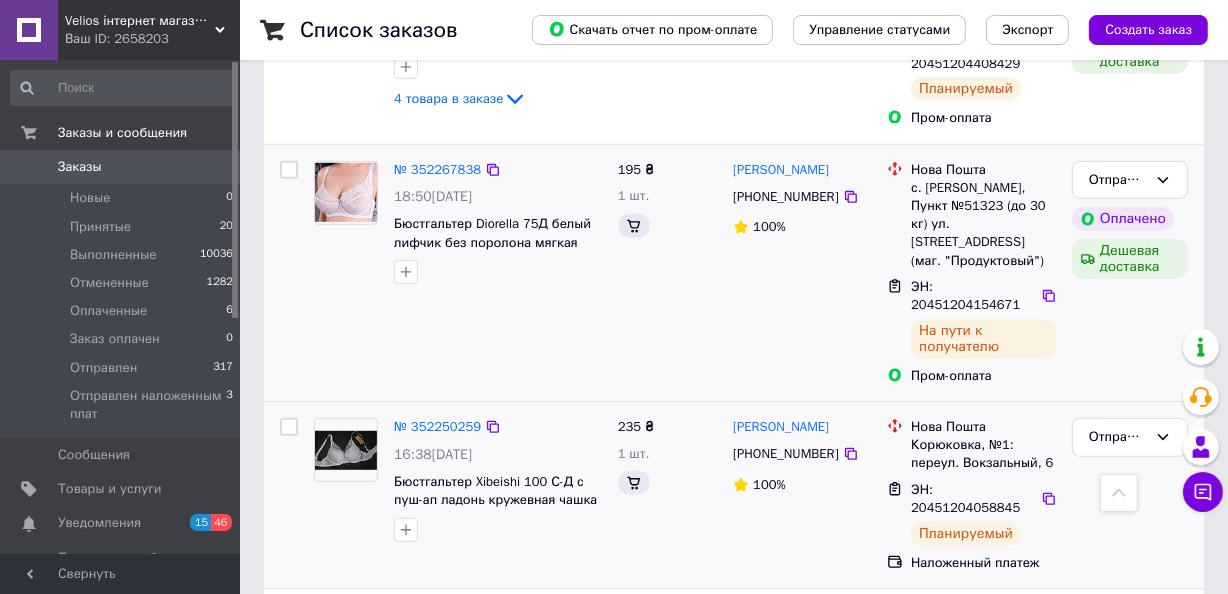 scroll, scrollTop: 1090, scrollLeft: 0, axis: vertical 